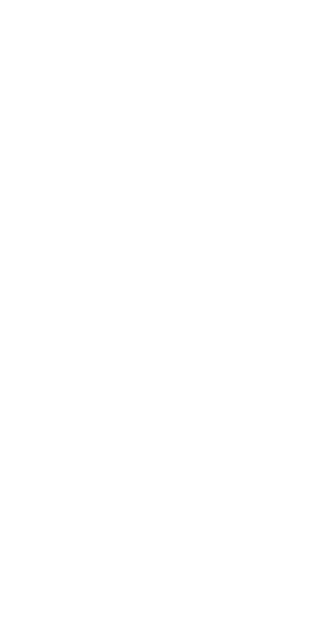 scroll, scrollTop: 0, scrollLeft: 0, axis: both 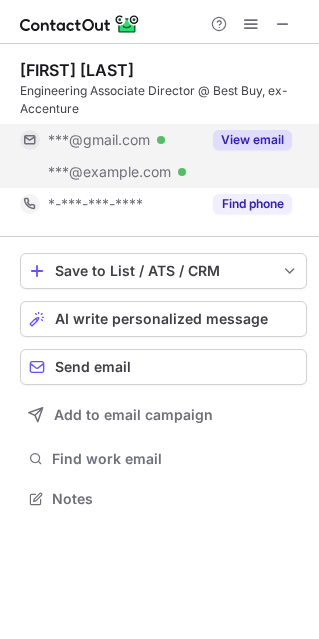 click on "View email" at bounding box center (252, 140) 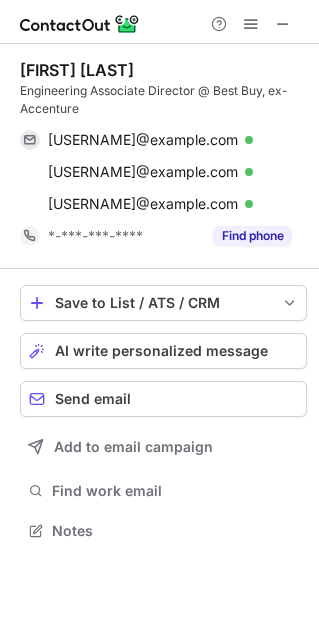 scroll, scrollTop: 10, scrollLeft: 10, axis: both 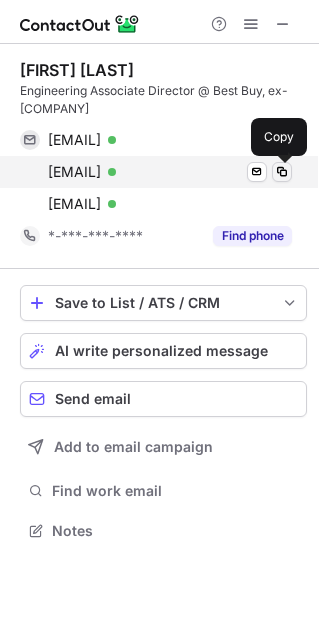 click at bounding box center [282, 172] 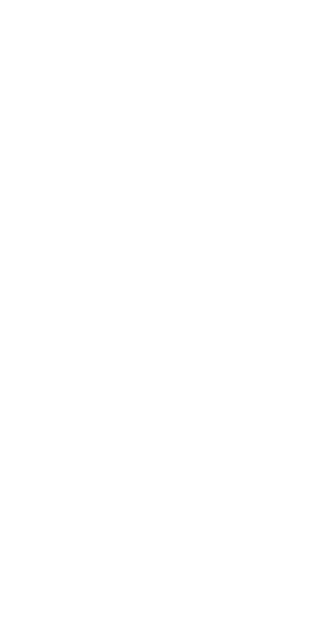 scroll, scrollTop: 0, scrollLeft: 0, axis: both 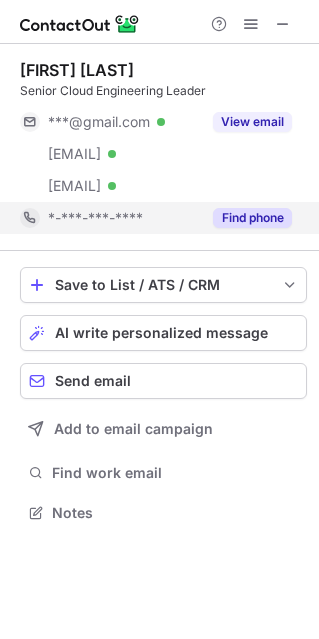 click on "Find phone" at bounding box center (252, 218) 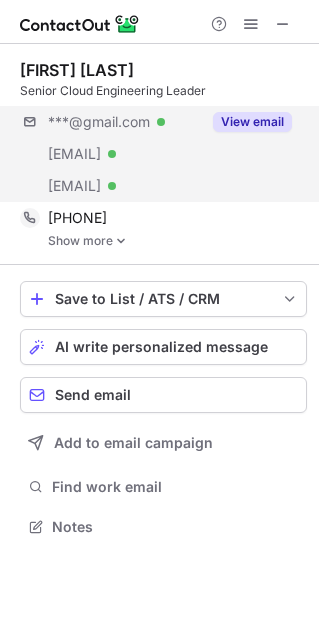 scroll, scrollTop: 9, scrollLeft: 10, axis: both 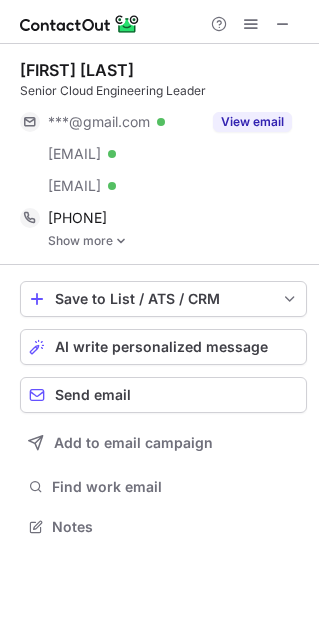 click on "Show more" at bounding box center (177, 241) 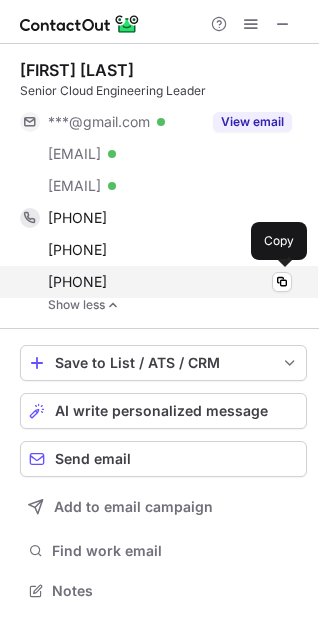 drag, startPoint x: 165, startPoint y: 283, endPoint x: 62, endPoint y: 295, distance: 103.69667 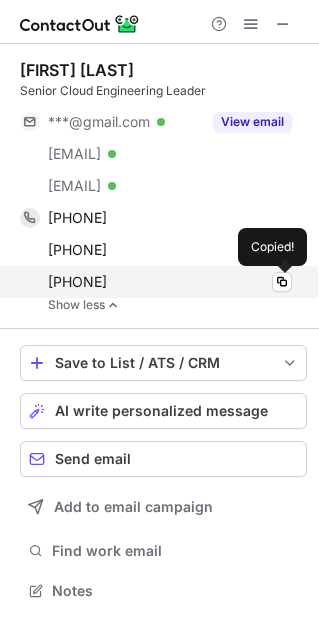 copy on "[PHONE]" 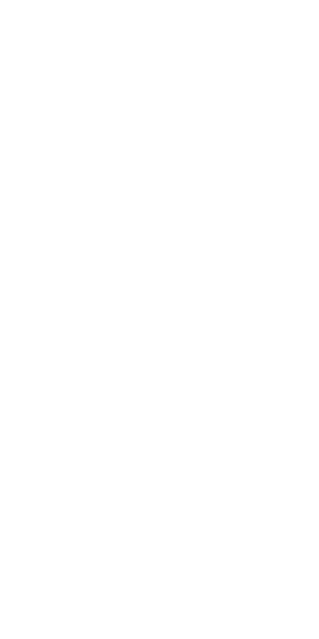 scroll, scrollTop: 0, scrollLeft: 0, axis: both 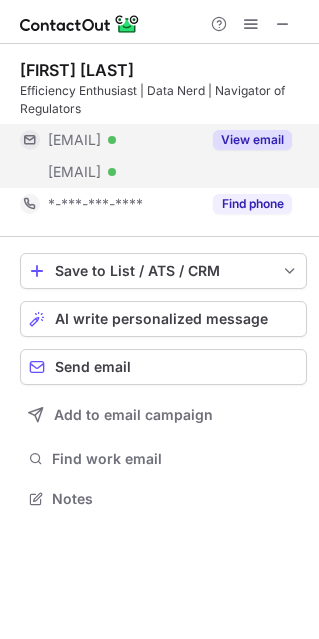 click on "View email" at bounding box center [252, 140] 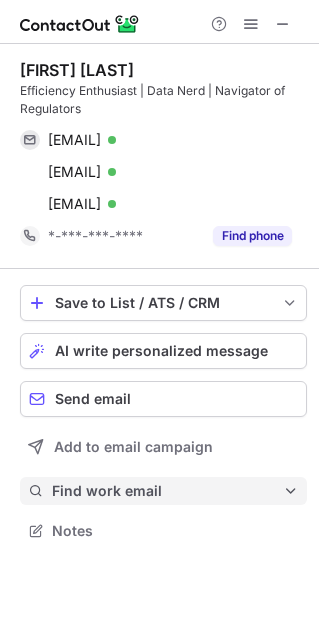 scroll, scrollTop: 10, scrollLeft: 10, axis: both 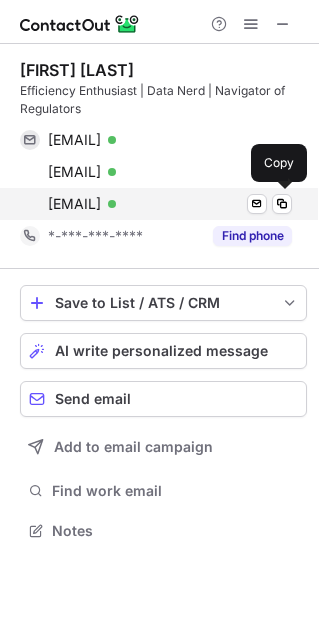drag, startPoint x: 41, startPoint y: 209, endPoint x: 152, endPoint y: 209, distance: 111 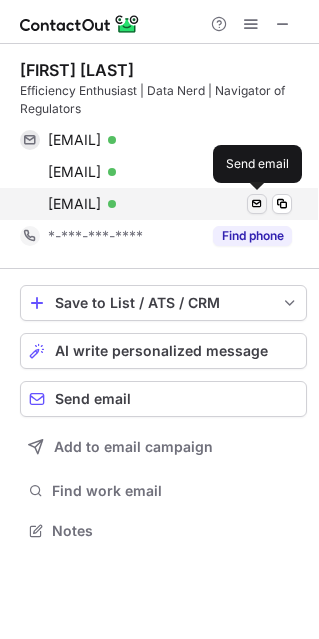 click at bounding box center [257, 204] 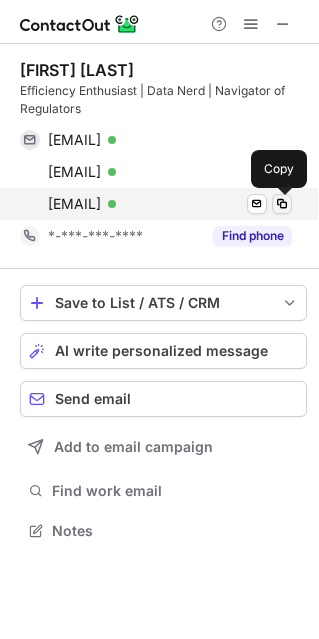 click at bounding box center (282, 204) 